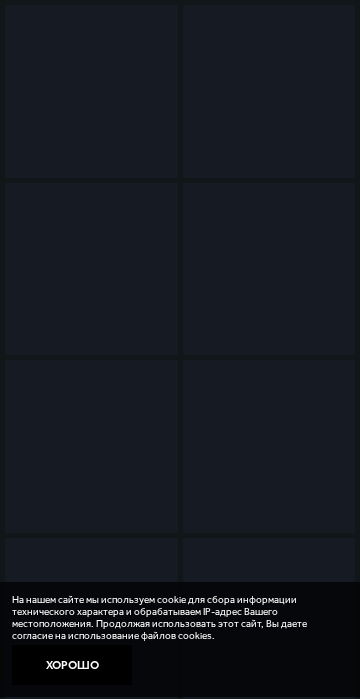 scroll, scrollTop: 0, scrollLeft: 0, axis: both 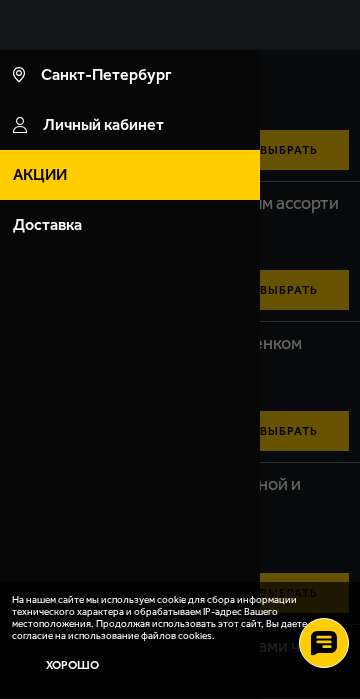 click on "Войти" at bounding box center (0, 0) 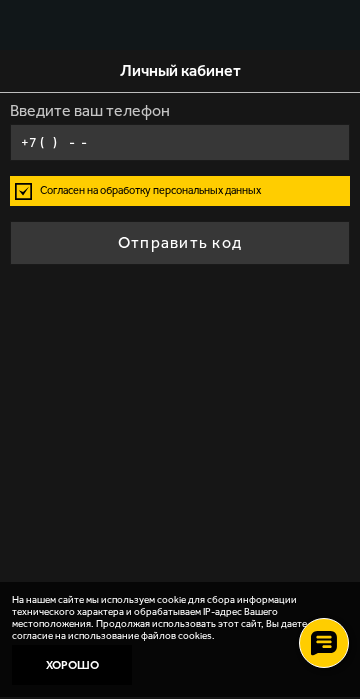 click on "+7 (   )    -  -" at bounding box center (180, 142) 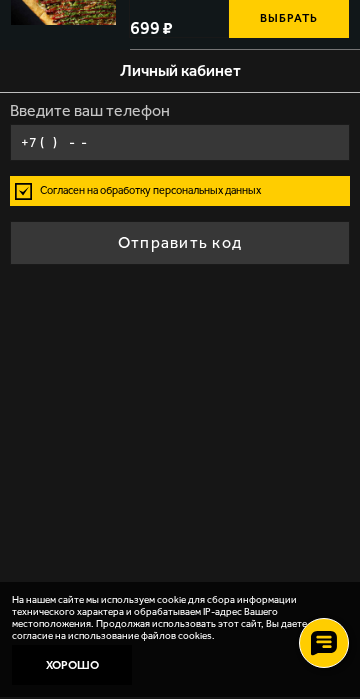 scroll, scrollTop: 504, scrollLeft: 0, axis: vertical 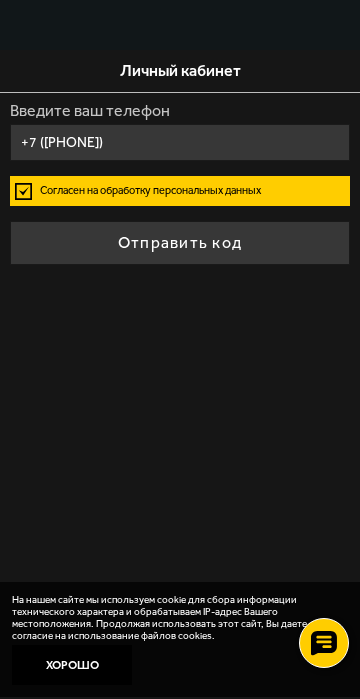 type on "+7 ([PHONE])" 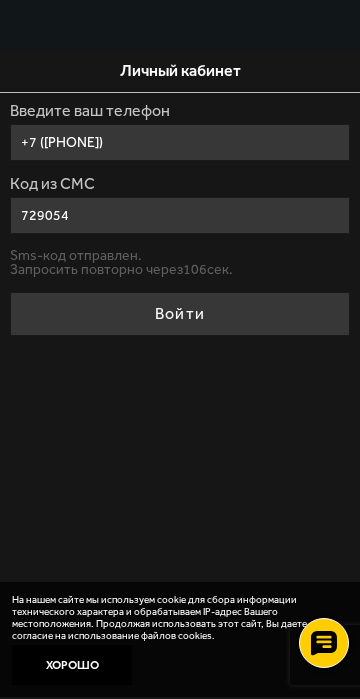 type on "729054" 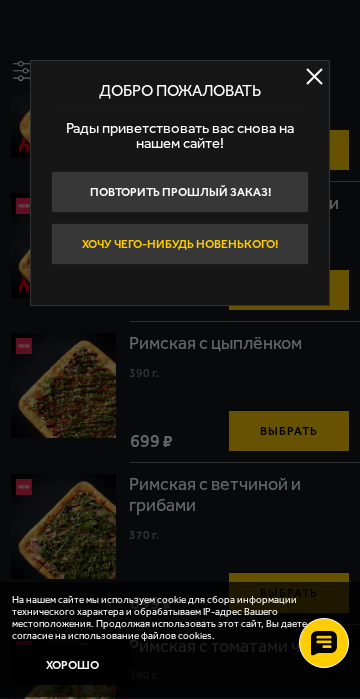 click on "Хочу чего-нибудь новенького!" at bounding box center [180, 244] 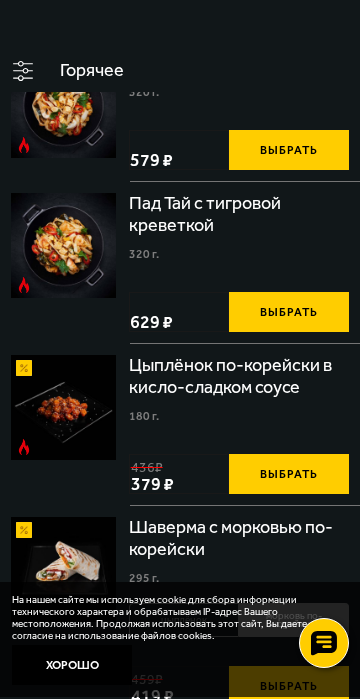 click on "Римская пицца" at bounding box center (0, 0) 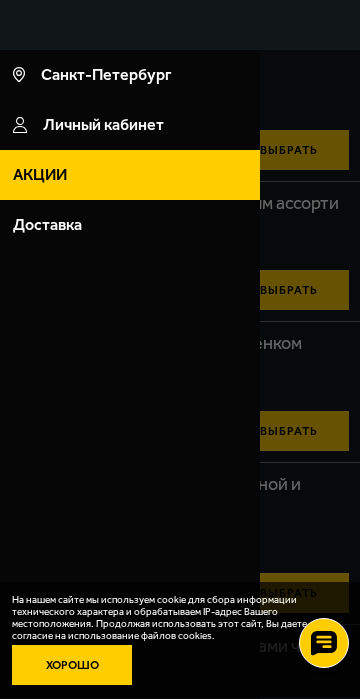 click on "Хорошо" at bounding box center (72, 665) 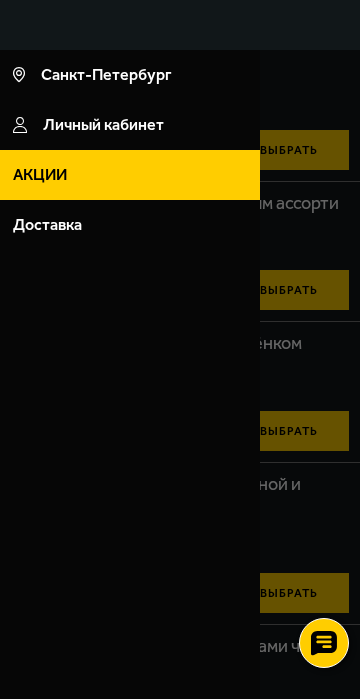 click at bounding box center [180, 399] 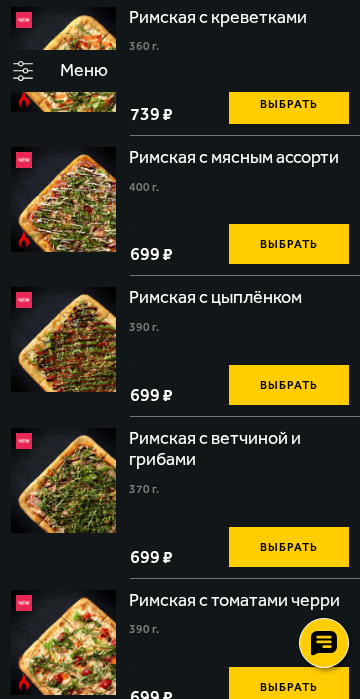 scroll, scrollTop: 0, scrollLeft: 0, axis: both 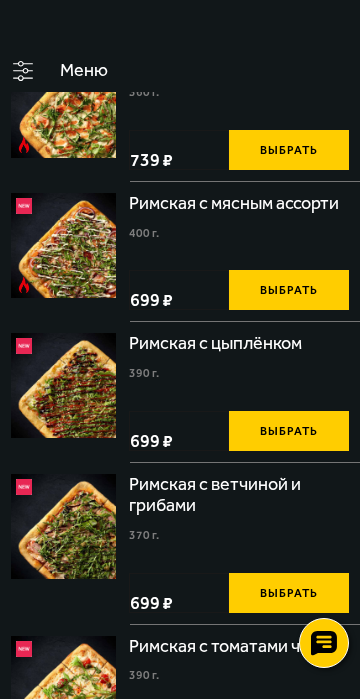 click at bounding box center [63, 385] 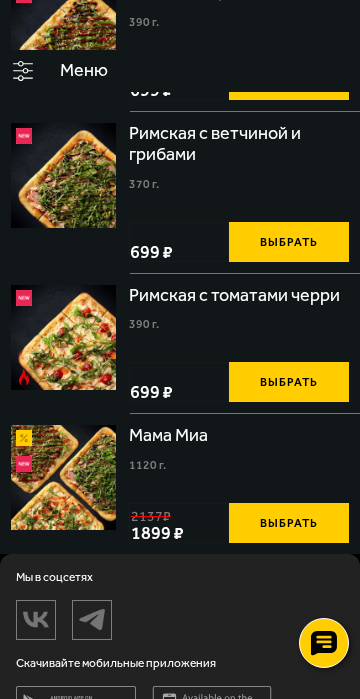 scroll, scrollTop: 400, scrollLeft: 0, axis: vertical 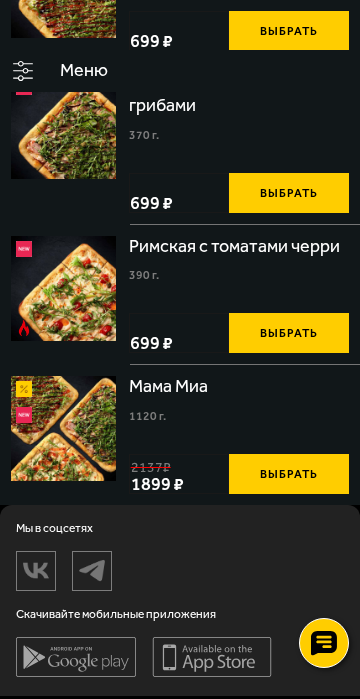 click at bounding box center [63, 428] 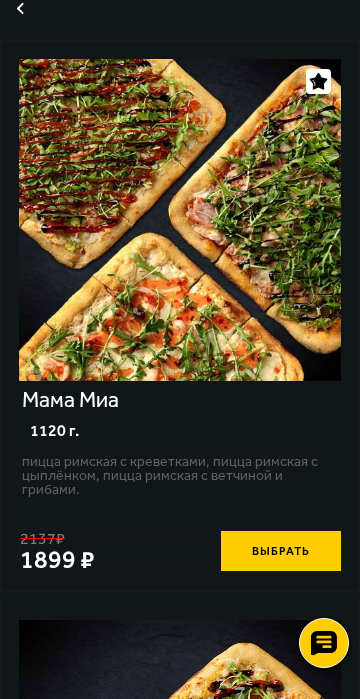 scroll, scrollTop: 0, scrollLeft: 0, axis: both 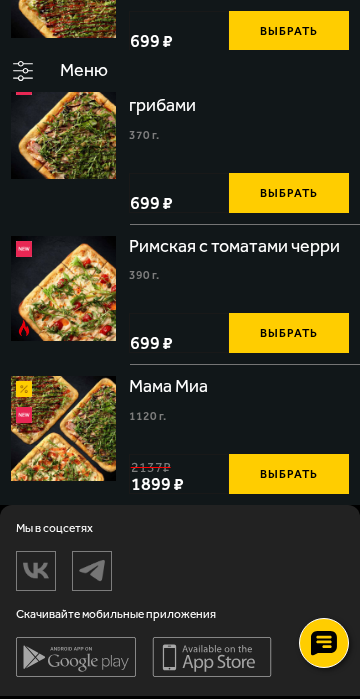 click on "Пицца" at bounding box center [0, 0] 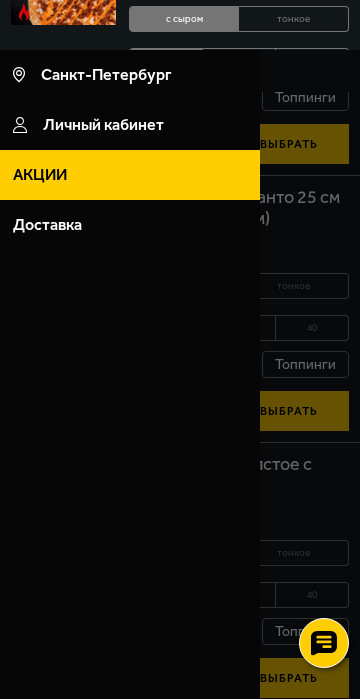 scroll, scrollTop: 0, scrollLeft: 0, axis: both 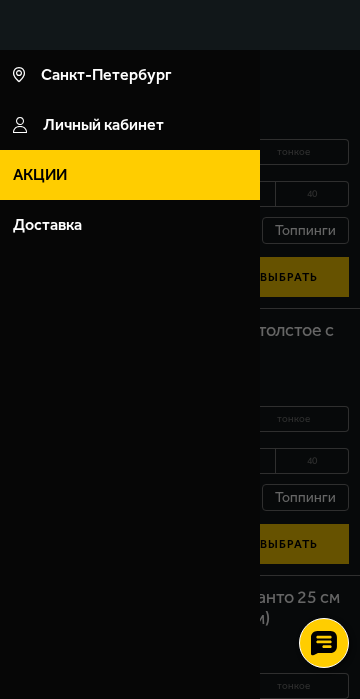 click at bounding box center [180, 399] 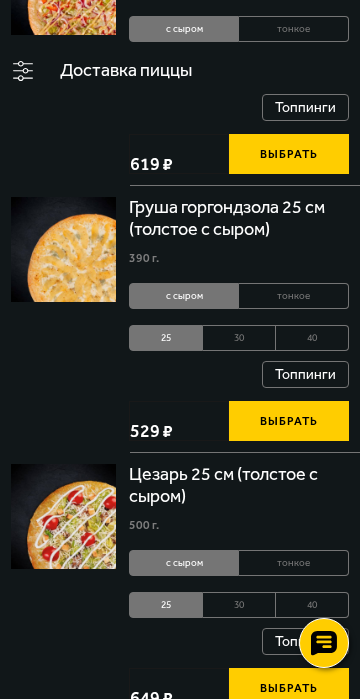scroll, scrollTop: 1800, scrollLeft: 0, axis: vertical 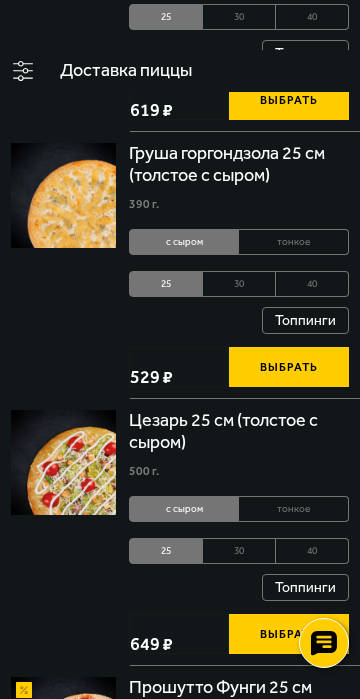 click on "30" at bounding box center (239, 1619) 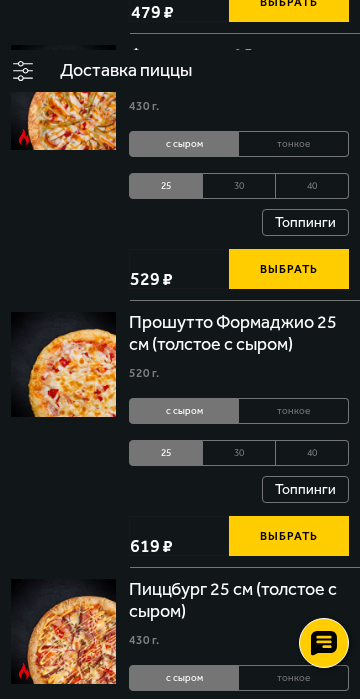 scroll, scrollTop: 2700, scrollLeft: 0, axis: vertical 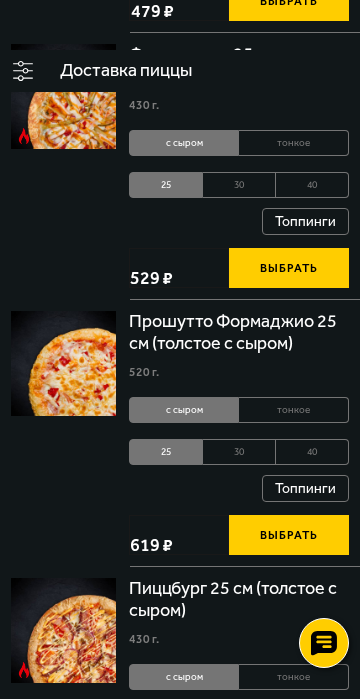click at bounding box center [0, 0] 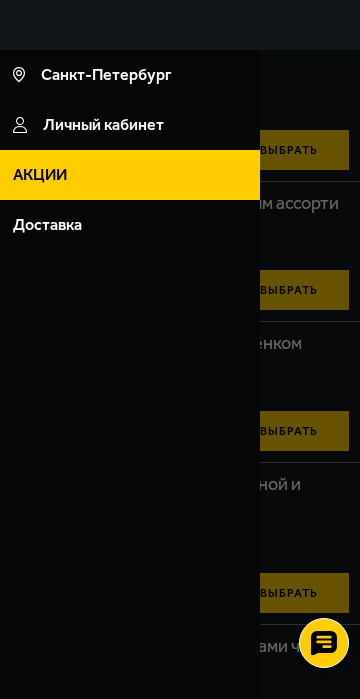 click at bounding box center [180, 399] 